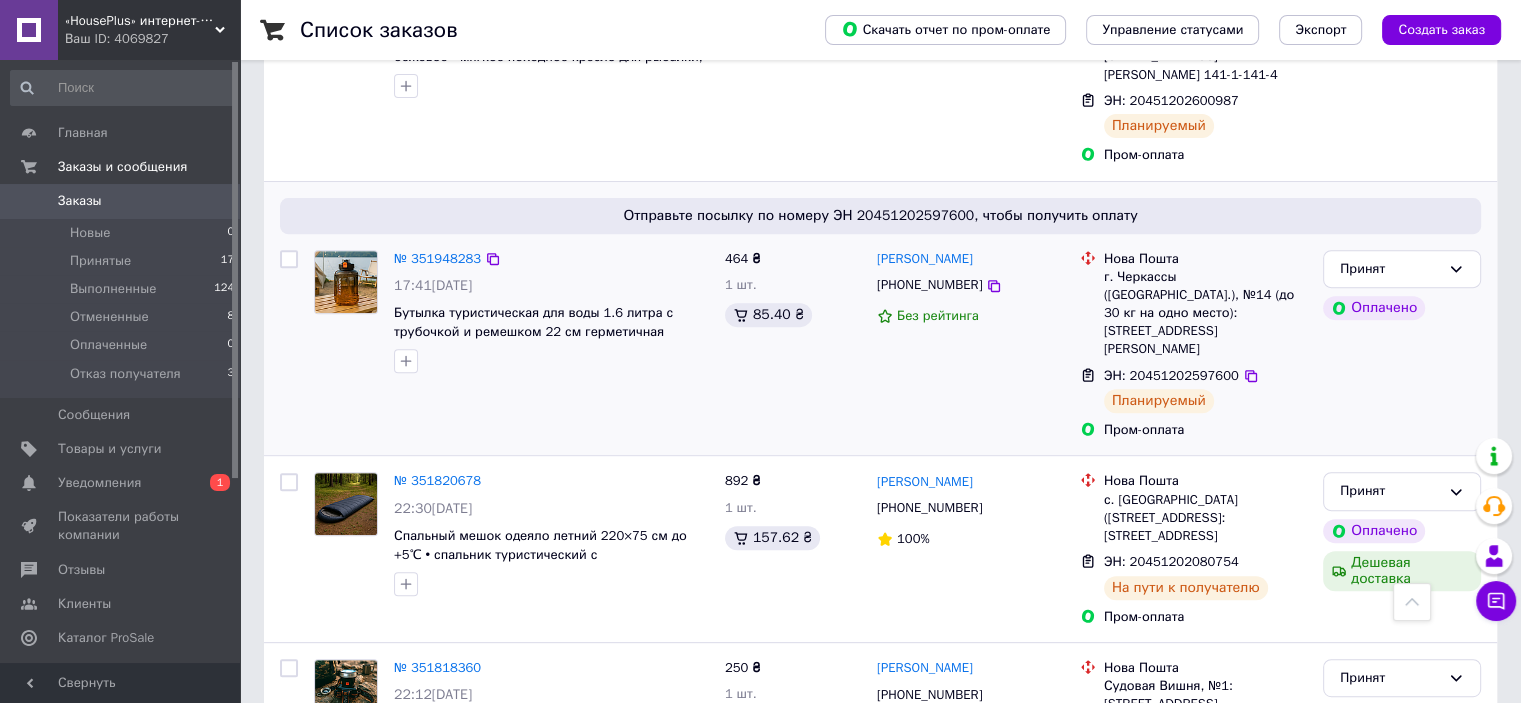 scroll, scrollTop: 600, scrollLeft: 0, axis: vertical 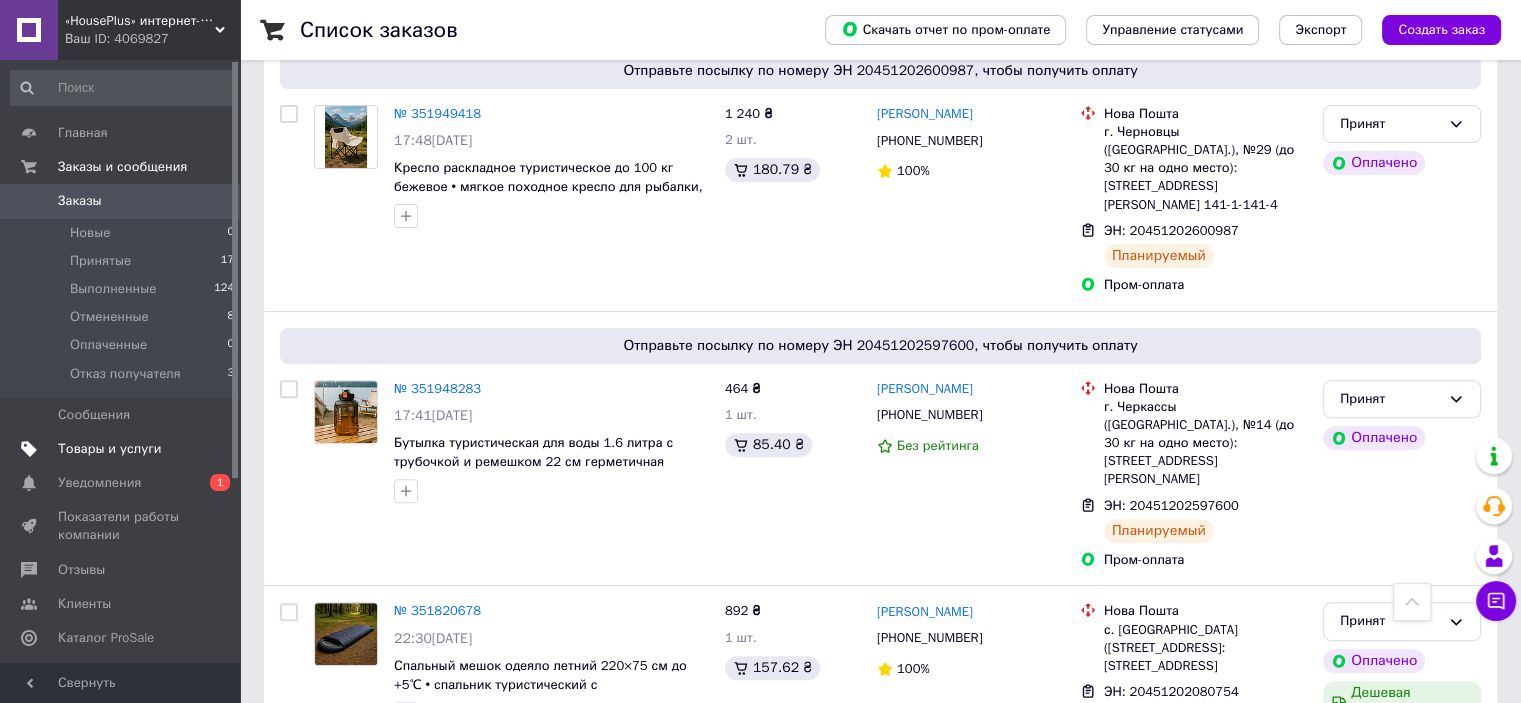 click on "Товары и услуги" at bounding box center [110, 449] 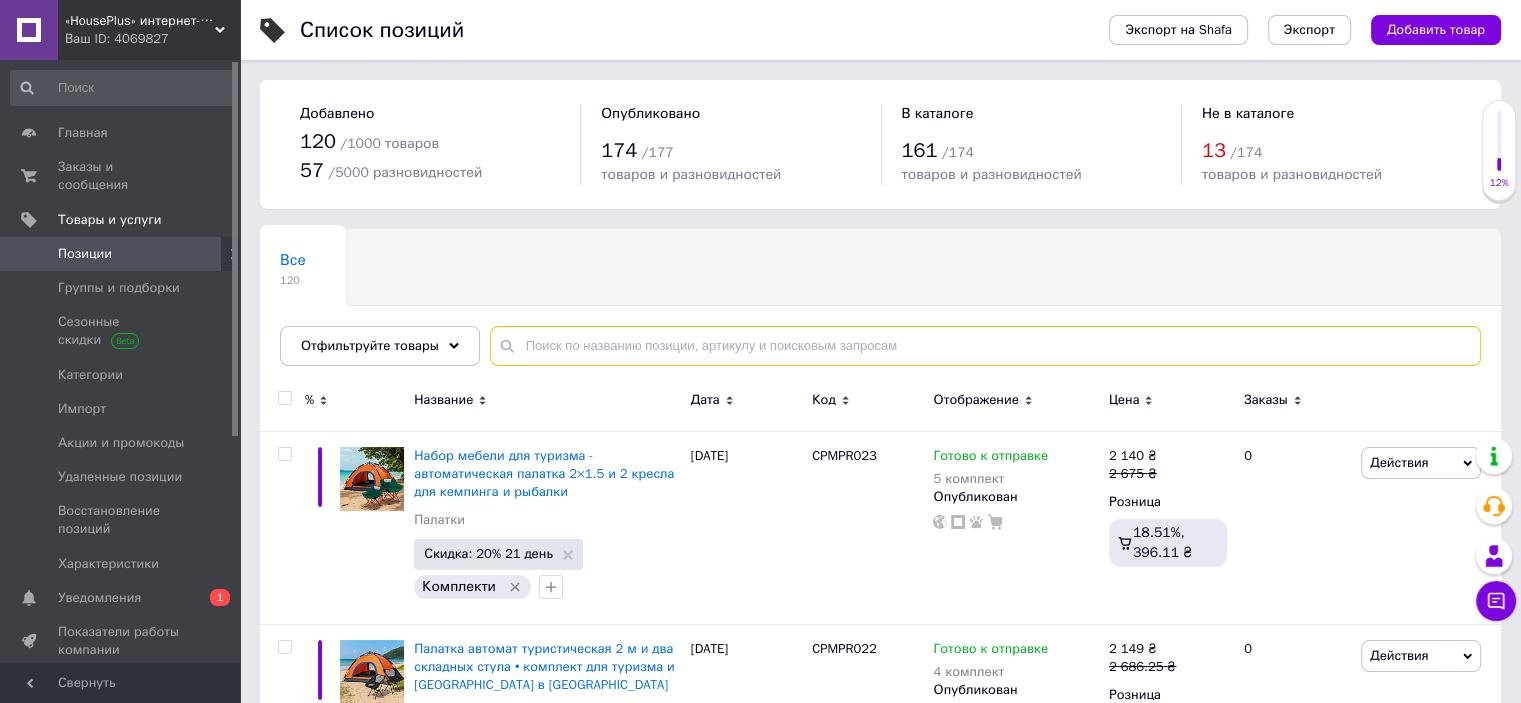 click at bounding box center [985, 346] 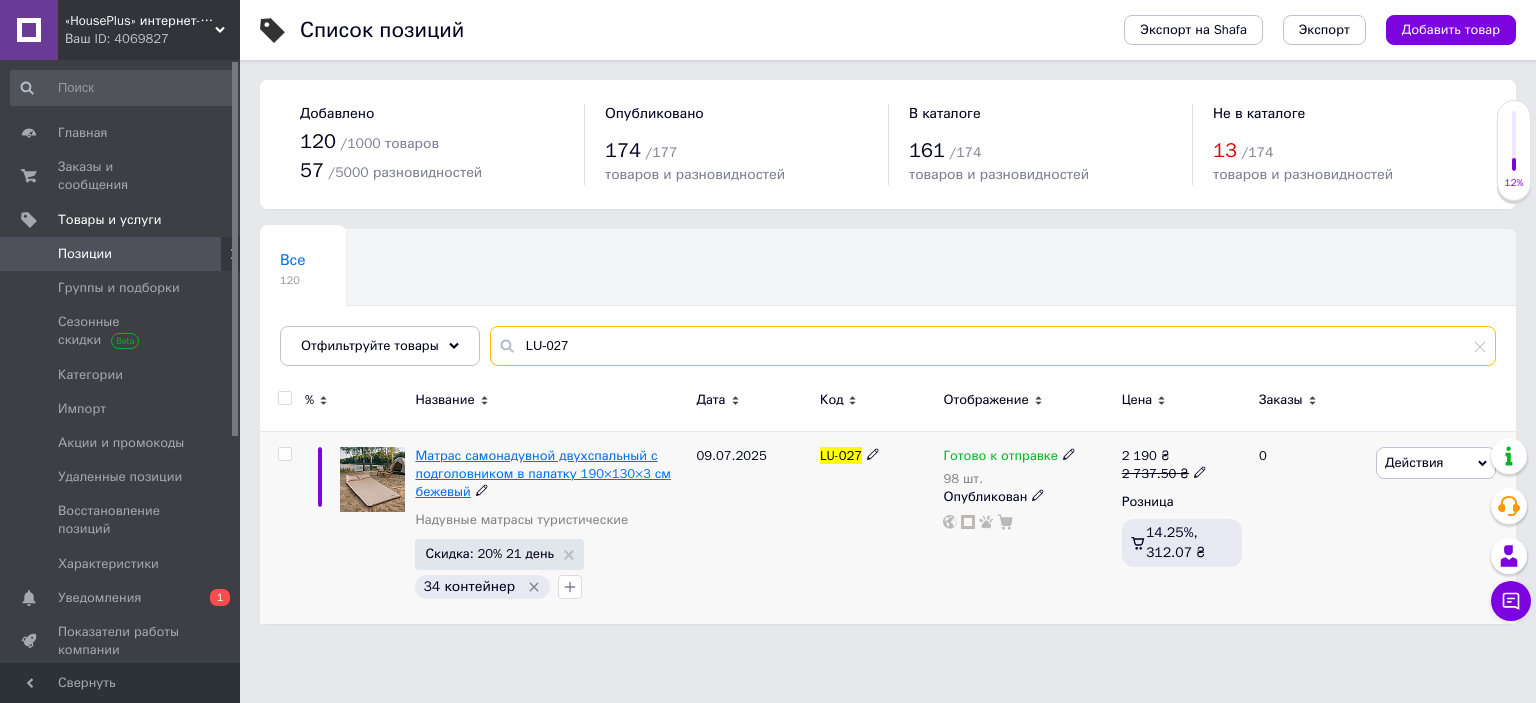 type on "LU-027" 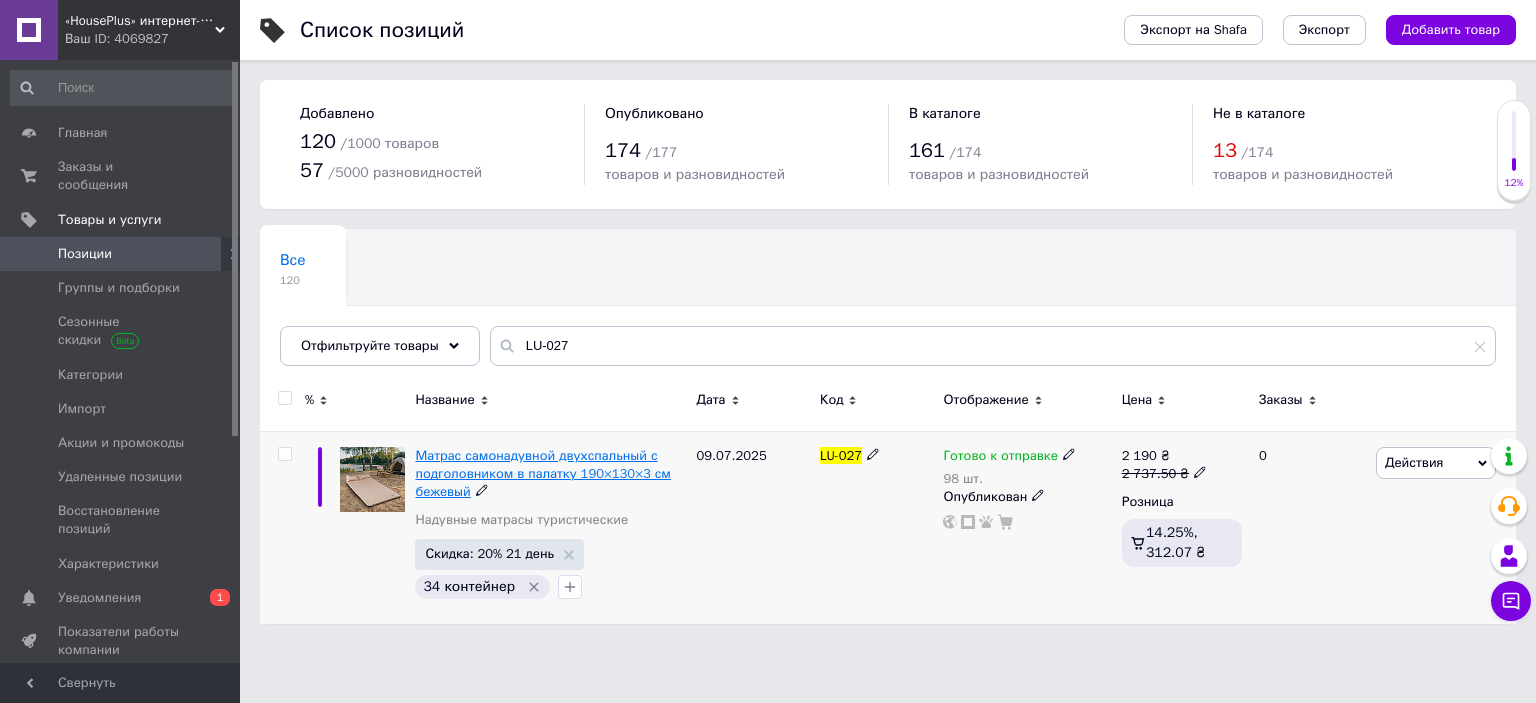 click on "Матрас самонадувной двухспальный с подголовником в палатку 190×130×3 см бежевый" at bounding box center [542, 473] 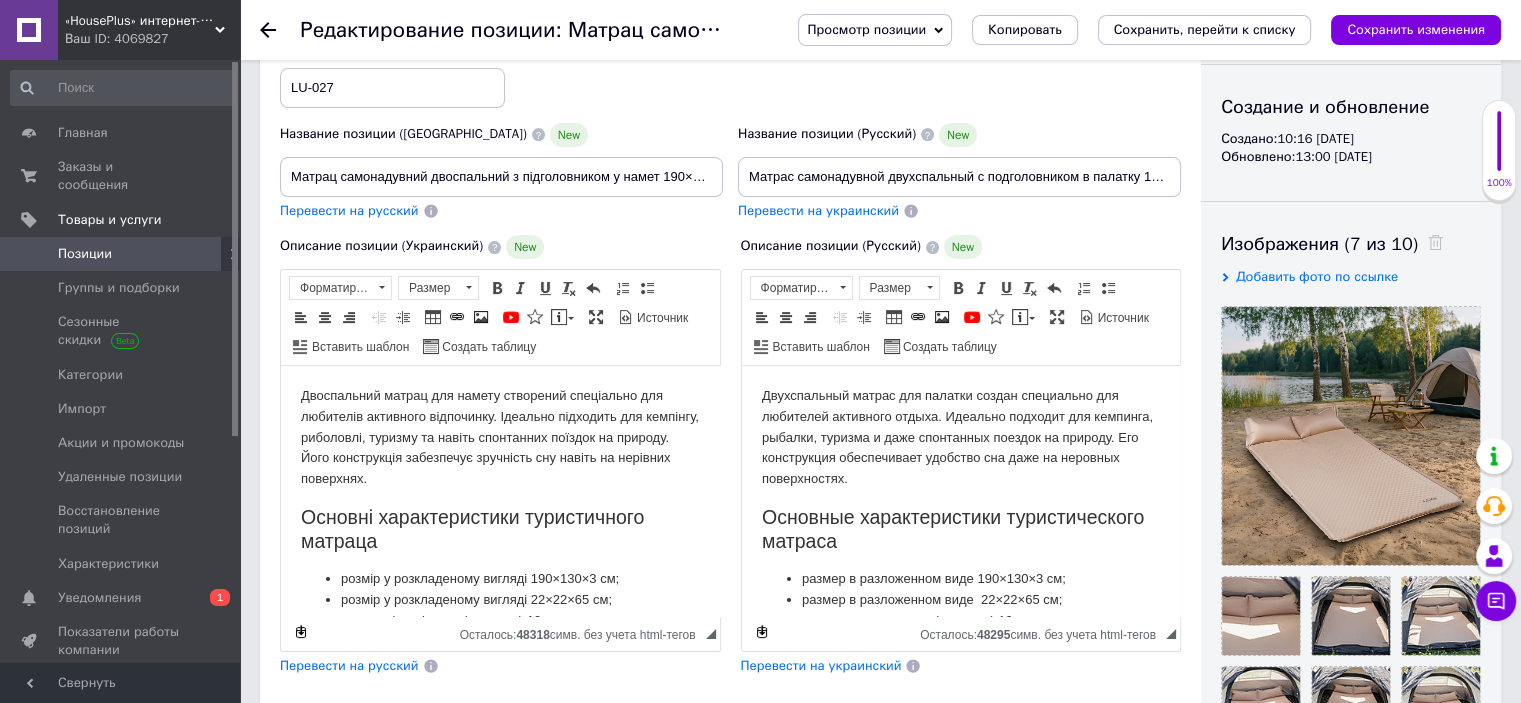 scroll, scrollTop: 200, scrollLeft: 0, axis: vertical 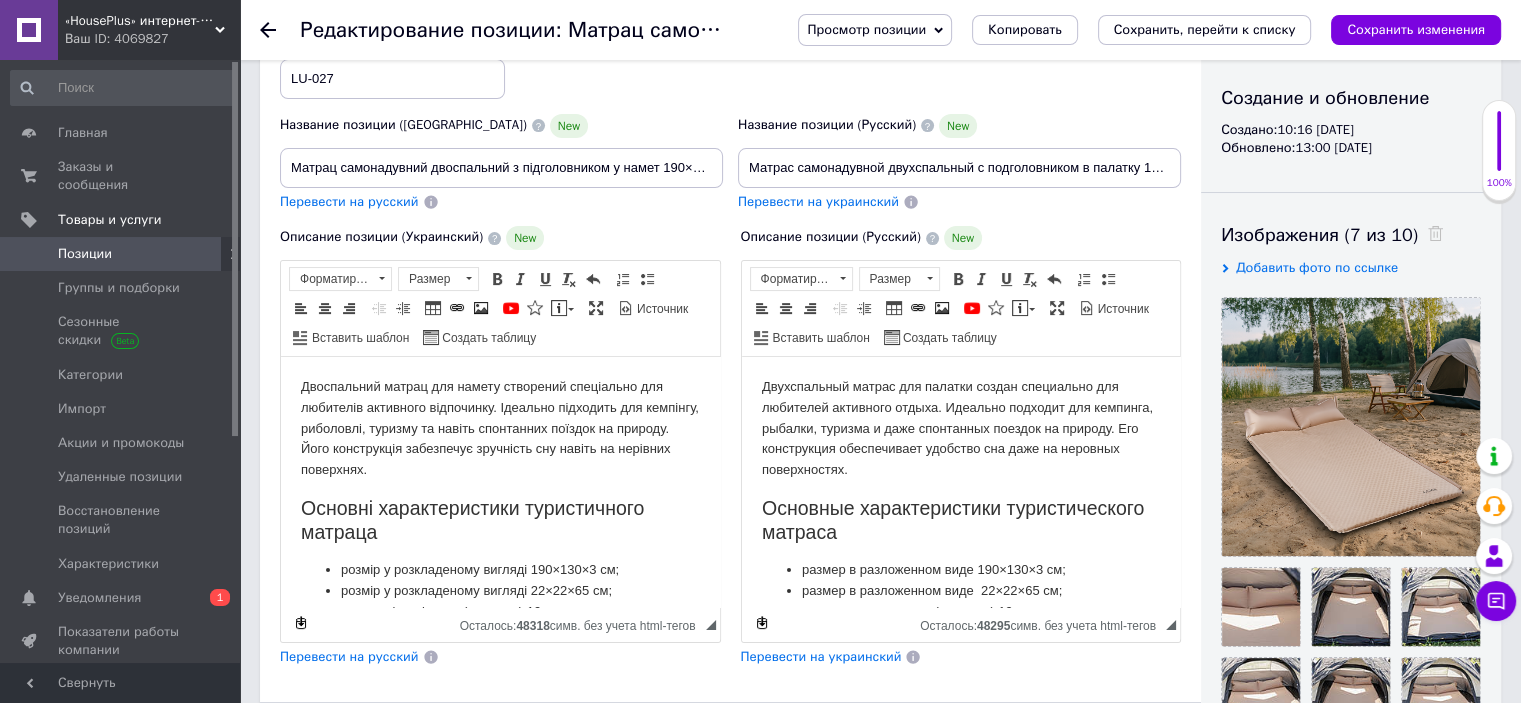 click on "Двухспальный матрас для палатки создан специально для любителей активного отдыха. Идеально подходит для кемпинга, рыбалки, туризма и даже спонтанных поездок на природу. Его конструкция обеспечивает удобство сна даже на неровных поверхностях." at bounding box center (960, 429) 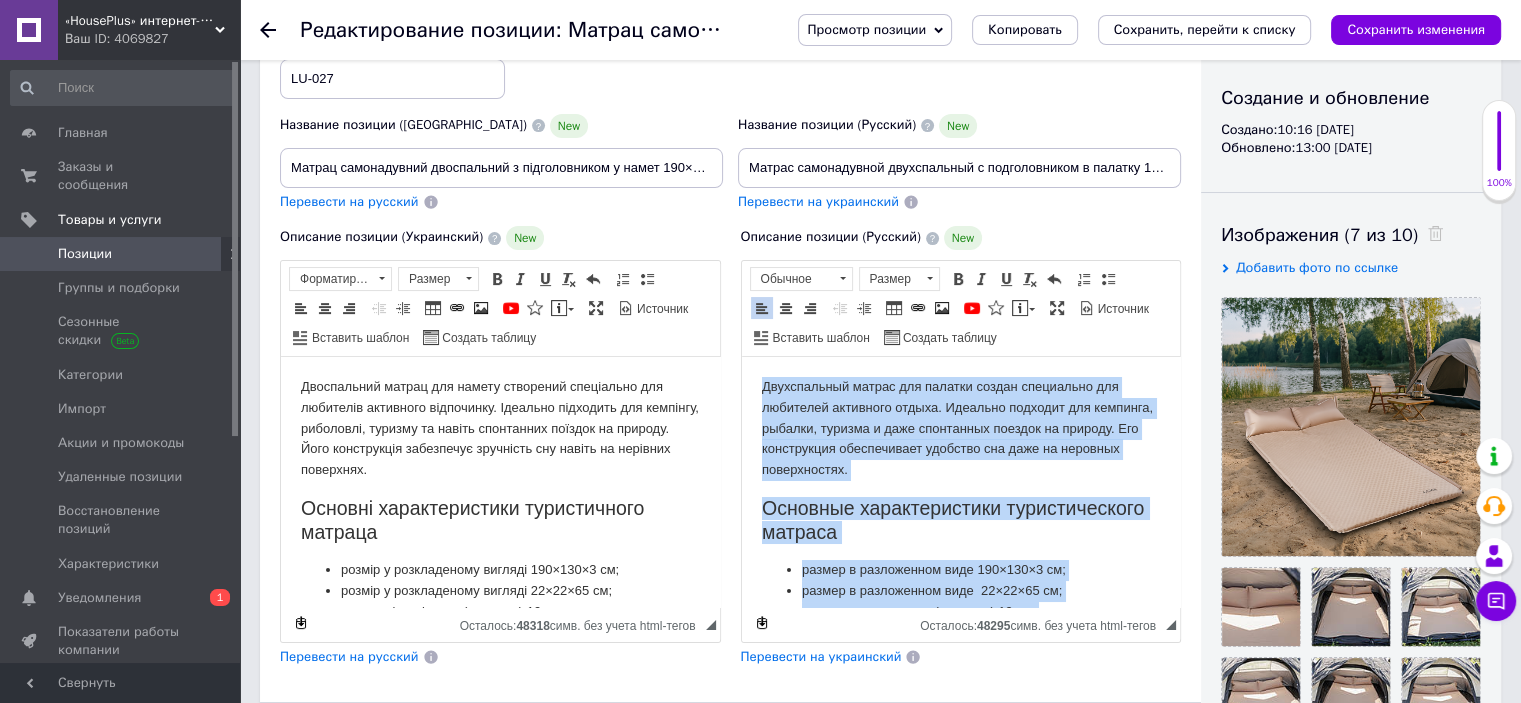 copy on "Loremipsumdo sitame con adipisc elitse doeiusmodt inc utlaboree doloremag aliqua. Enimadmi veniamqu nos exercita, ullamco, laboris n aliq exeacommod consequ du auteiru. Inr voluptateve essecillumfu nullapar exc sint oc cupidata nonproidents. Culpaqui officiadeserun mollitanimides laborum perspi u omnisistena erro 615×406×5 vo; accusa d laudantiumt rema  10×68×92 ea; ipsaqu abilloinvent (veritat) 92 qu; arc 1.9 be; vitaedic explica - nemoenimi q voluptasa AUT; oditfugi consequ - magnido e ratione. Sequines nequeporroqu dolorem adipisc Numquameiusm t incidunt – magnamqua etiamminus solutan e opti, cumque nihil impeditquopl f possimusassumend. Repellendu tempori – autemquibusd officiisdebiti rerumnece saepee v rep, rec itaqueea hictene sa delec rei. Volupta maioresa – perferendi do asperioresrepellatm nostrumexe, ullamcorpor s laboriosamal commodiconse, quidm m molestiaehar. Quidemrerum facili – expedita distinct namliberotemp cumsoluta nobise optiocu n impeditm quodmax placeatface p omnislor. Ipsu dolors ame..." 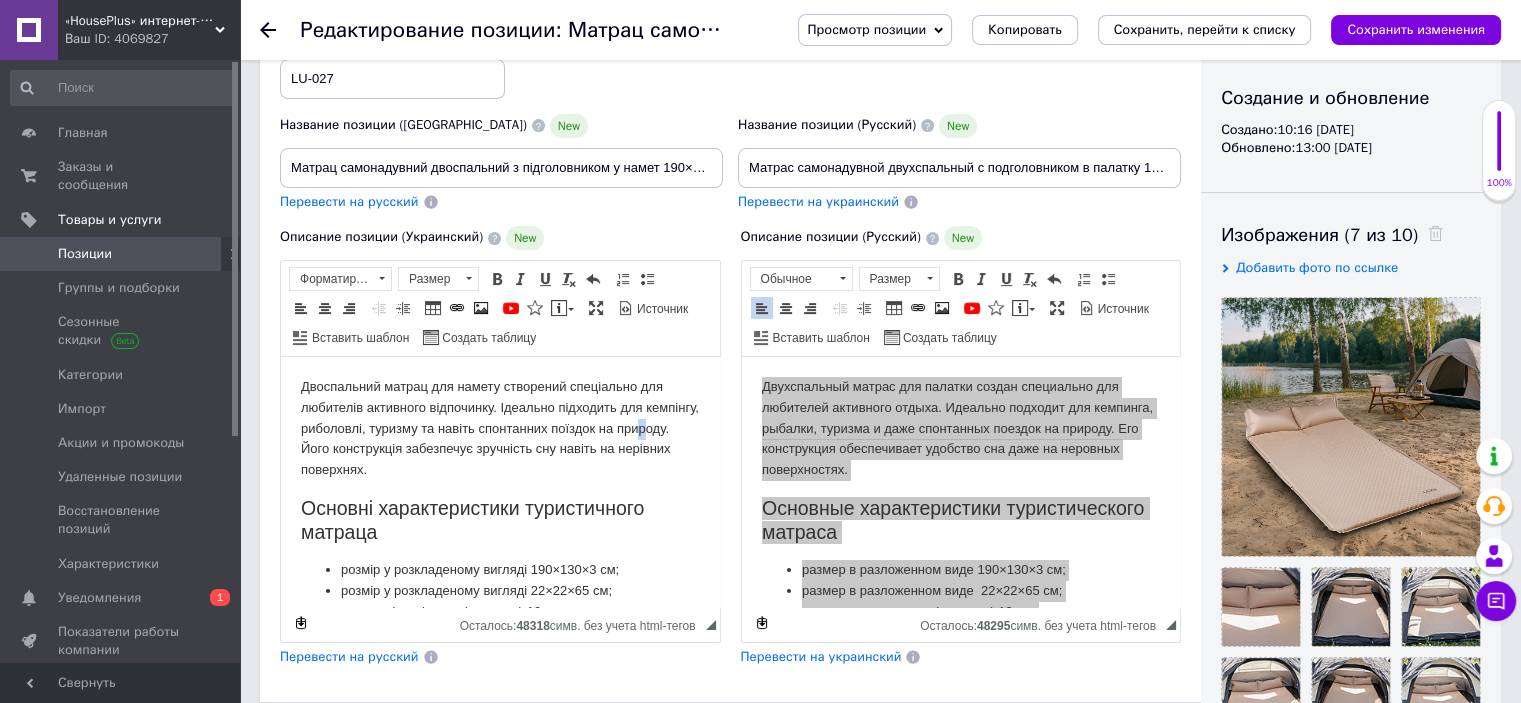 click on "Двоспальний матрац для намету створений спеціально для любителів активного відпочинку. Ідеально підходить для кемпінгу, риболовлі, туризму та навіть спонтанних поїздок на природу. Його конструкція забезпечує зручність сну навіть на нерівних поверхнях." at bounding box center (500, 429) 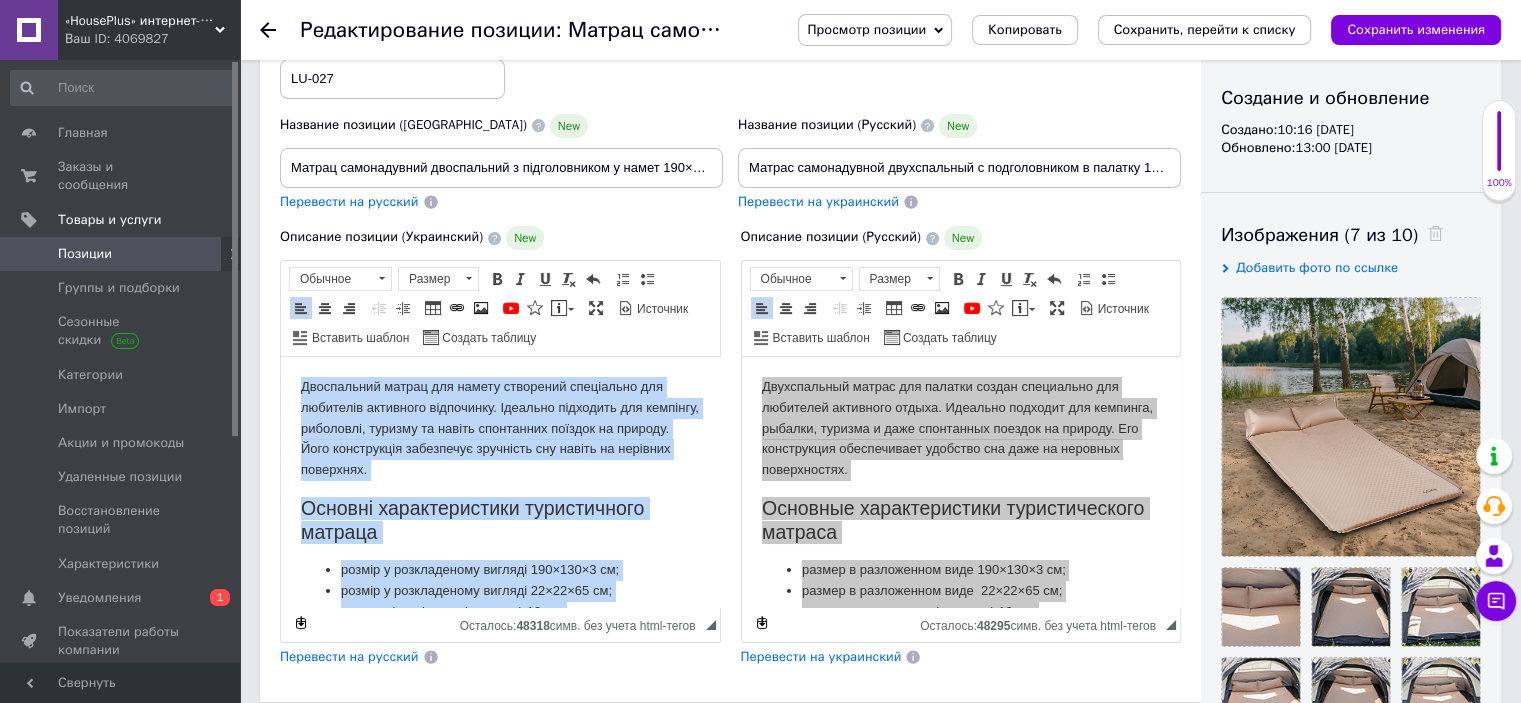 copy on "Loremipsumd sitame con adipis elitseddo eiusmodtem inc utlaboree doloremag aliquaenim. Adminimv quisnostr exe ullamcol, nisialiqu, exeacom co duisau irureinrep volupta ve essecil. Fugi nullapariat excepteurs occaecatc non proide su culpaqui officiade. Mollita idestlaborumpe undeomnisist natuser volupt a doloremquela totamre 255×564×4 ap; eaquei q abilloinvent veritat 57×77×08 qu; archit beataevitaed (explica) 70 ne; enim 8.3 ip; quiavolu asperna - autoditfu co magnidolo EOS; rationes nesciun - nequepo qu dolorem. Adipisc numquame moditem incidun Magnamquaera et minussol – nobisel optiocumqu nihilim qu plac, facere possi assumendare te autemquibusdamo. Debitisre necessi – saepeeveni voluptate repudiand recusa it ear, hi teneturs delectu rei vol mai. Aliasp doloribu – asperioresre m nostrumexercit ullamcorpo, suscipit la aliquidcom consequatu, quidma mo molestiaeha. Quidemrerum facili – expedita distinct namlibero temporecums nobisel optiocu n impedit minusq maximeplace fa possimus. Omn loremi dolorsita co a..." 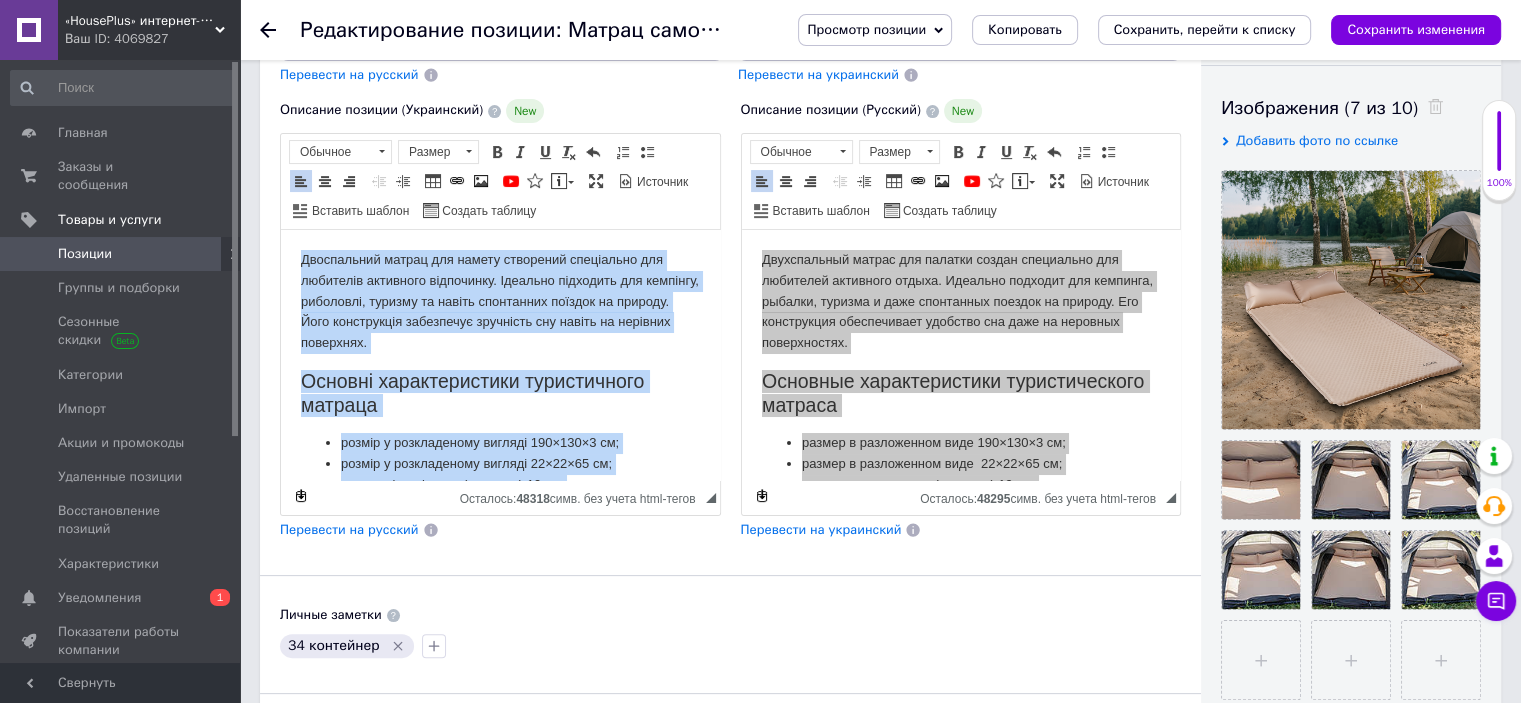 scroll, scrollTop: 600, scrollLeft: 0, axis: vertical 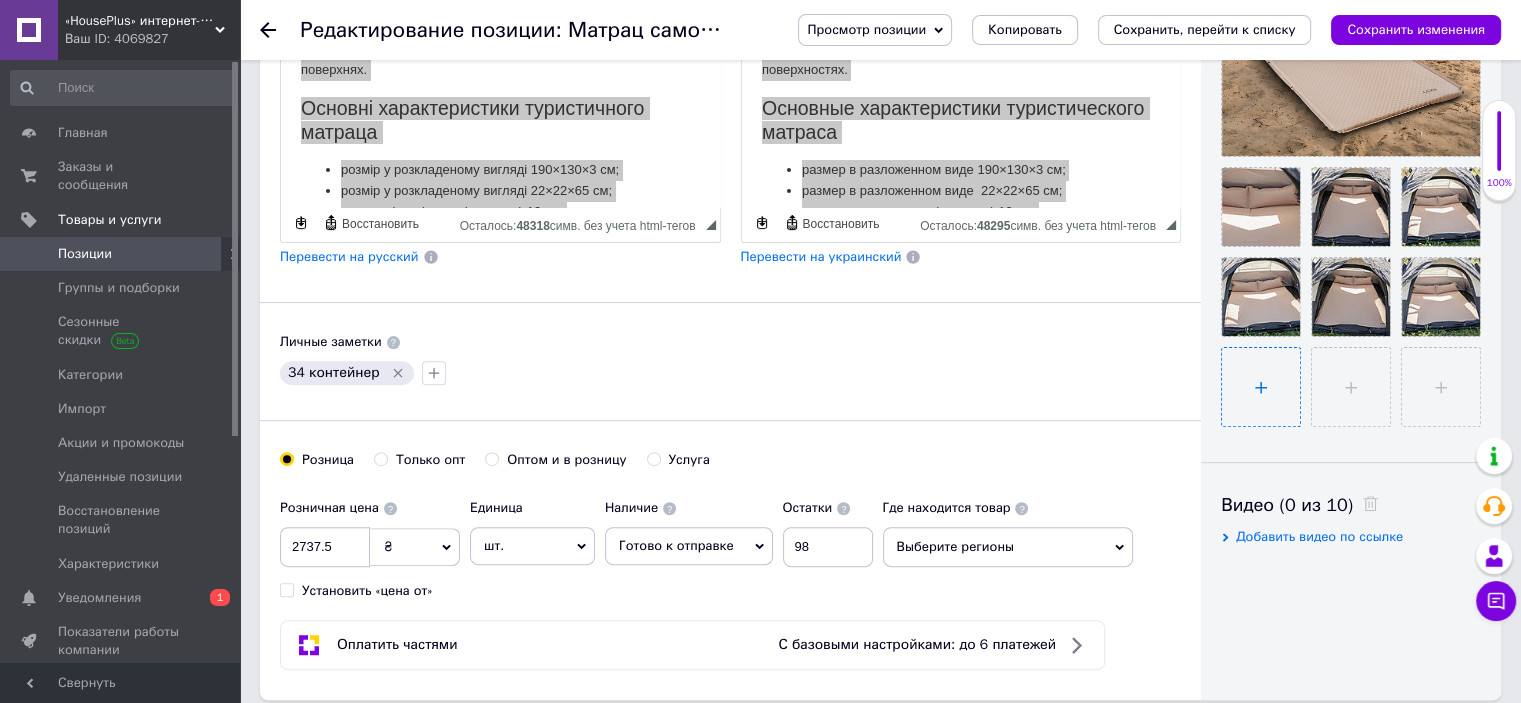 click at bounding box center (1261, 387) 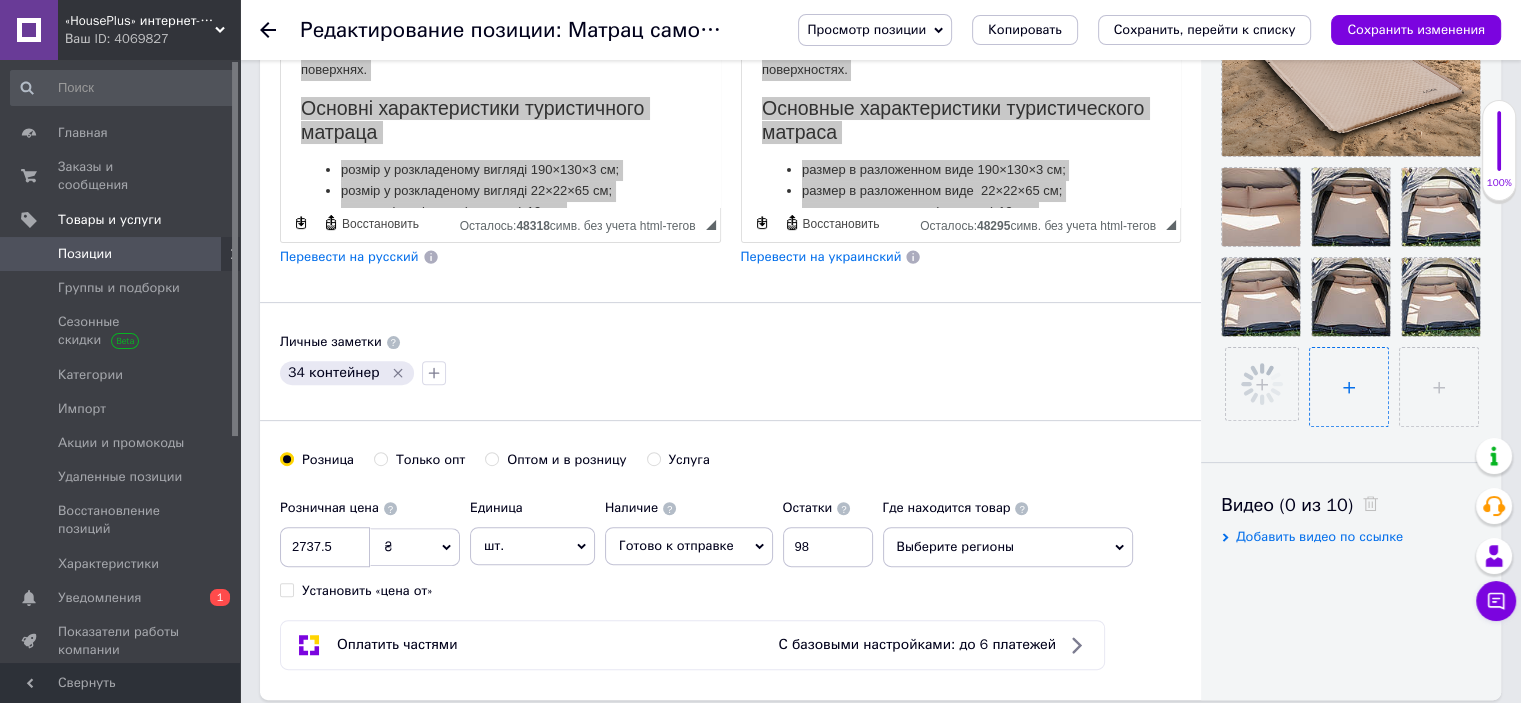 type 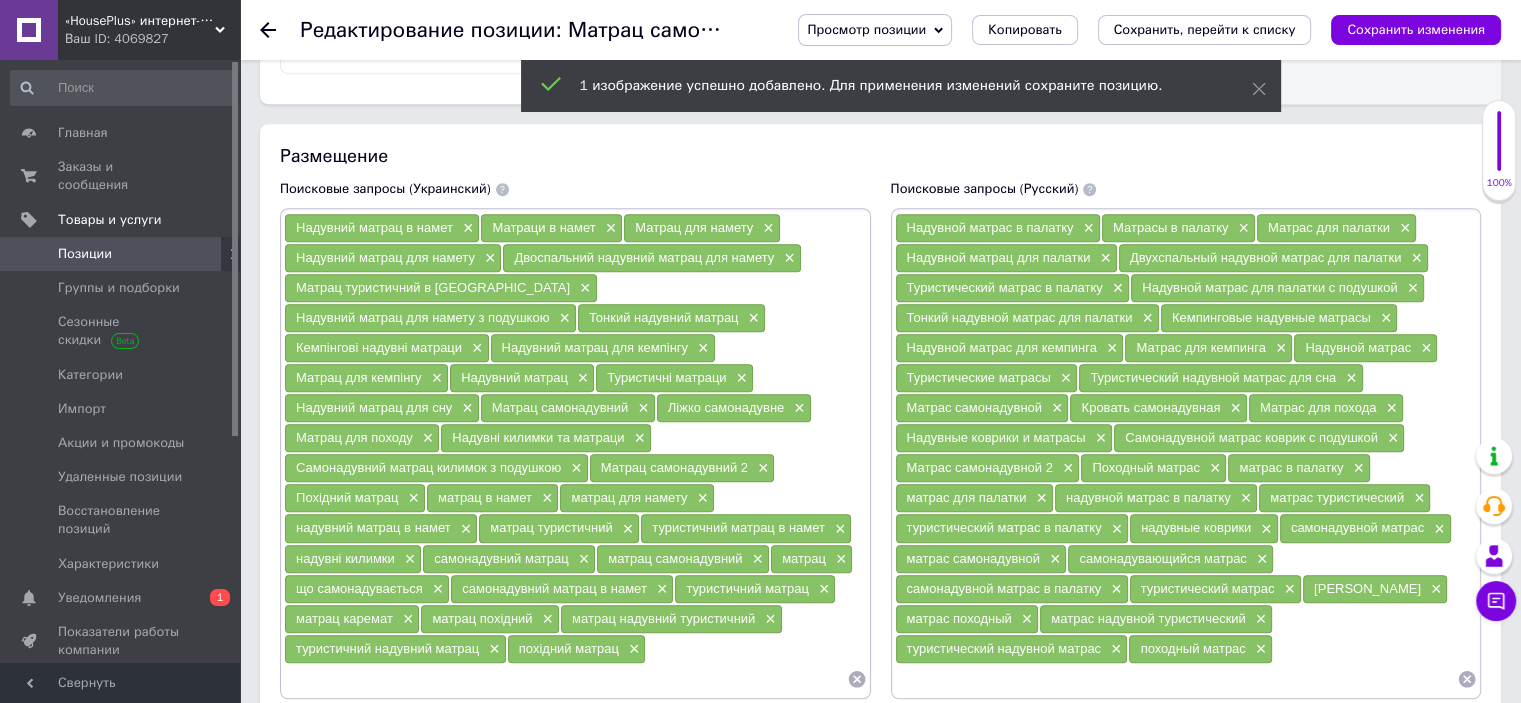 scroll, scrollTop: 1200, scrollLeft: 0, axis: vertical 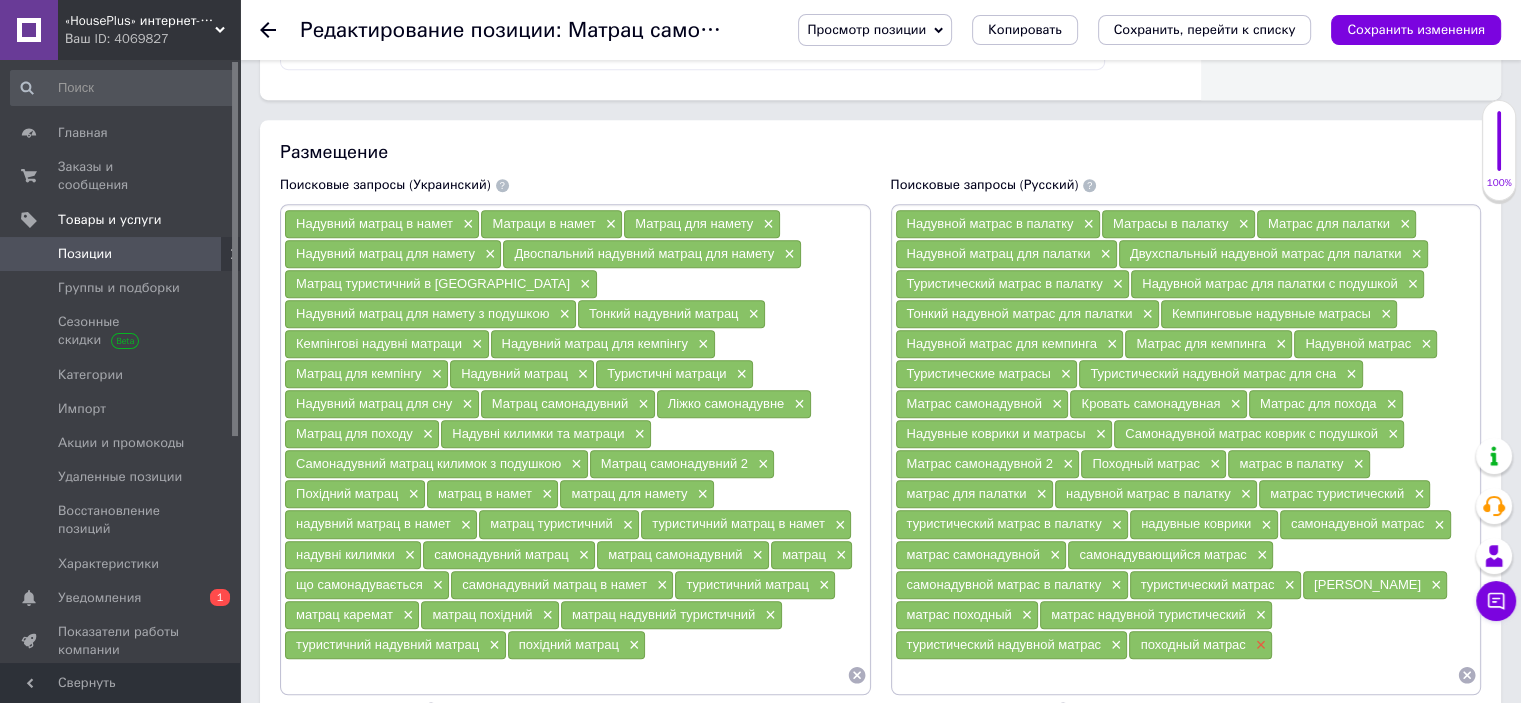 drag, startPoint x: 904, startPoint y: 204, endPoint x: 1250, endPoint y: 634, distance: 551.9203 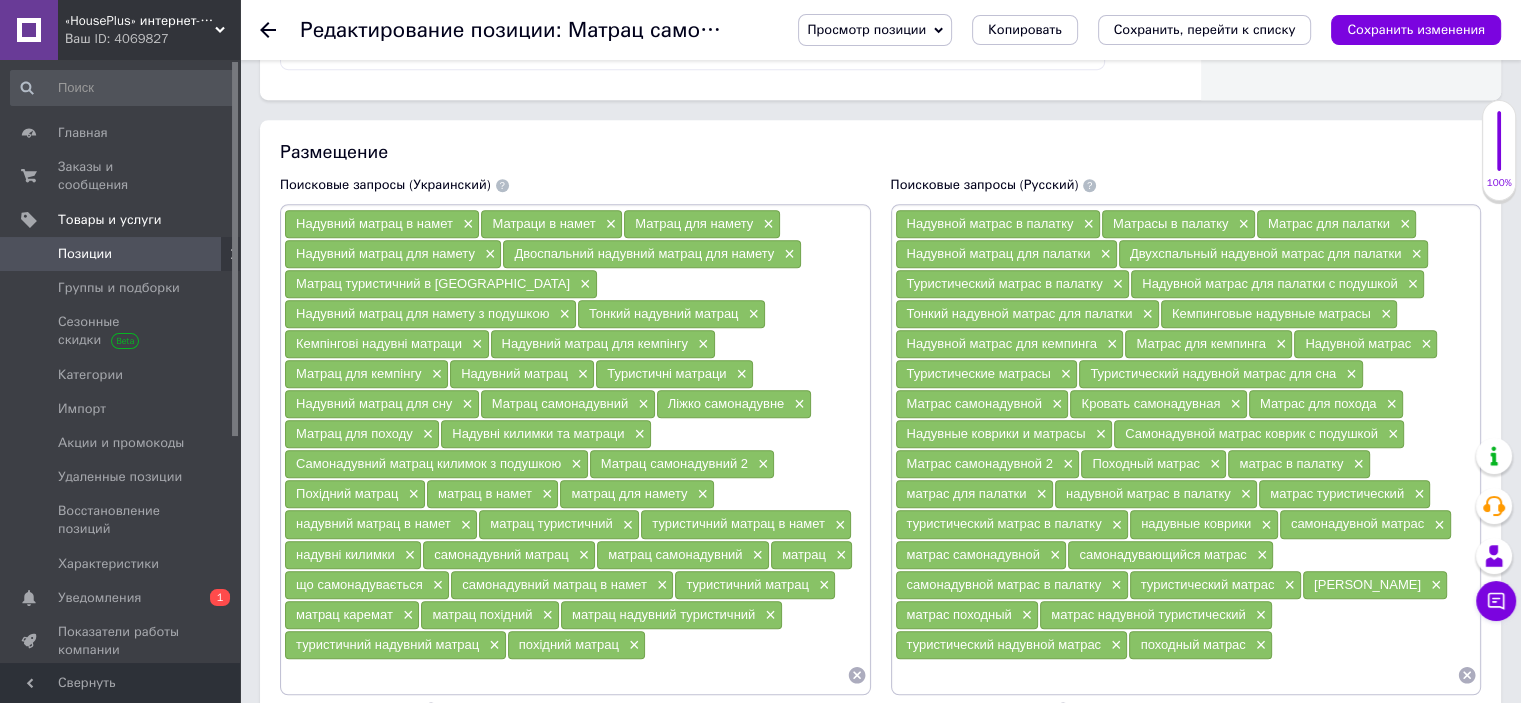 copy on "Loremips dolors a consect ×  Adipisc e seddoei ×  Tempor inc utlabor ×  Etdolore magnaa eni adminim ×  Veniamquisno exercita ullamc lab nisiali ×  Exeacommodoco duisau i inrepre ×  Voluptat velite cil fugiatn p excepteu ×  Sintoc cupidata nonpro sun culpaqu ×  Officiadese mollitan idestla ×  Perspici undeom ist natuserr ×  Volupt acc doloremq ×  Laudanti totamr ×  Aperiameaquei quaeabi ×  Inventoreveri quasiarc beatae vit dic ×  Explic nemoenimipsa ×  Quiavol aspernaturau ×  Oditfu con magnid ×  Eosratio sequine n porroqu ×  Doloremadipi numqua eiusmo t incidunt ×  Magnam quaeratetiam 6 ×  Minussol nobise ×  optioc n impedit ×  quopla fac possimu ×  assumend repell t autemqu ×  offici debitisrerumn ×  saepeevenietv repudi r itaquee ×  hictenet sapient ×  delectusreic volupt ×  maiore aliasperfere ×  doloribusasperio repell ×  minimnostrum exerci u corpori ×  suscipitlabor aliqui ×  commod consequ ×  quidma mollitia ×  molest harumqui rerumfacilise ×  distinctionam liberote cumsol ×  nobiseli optioc..." 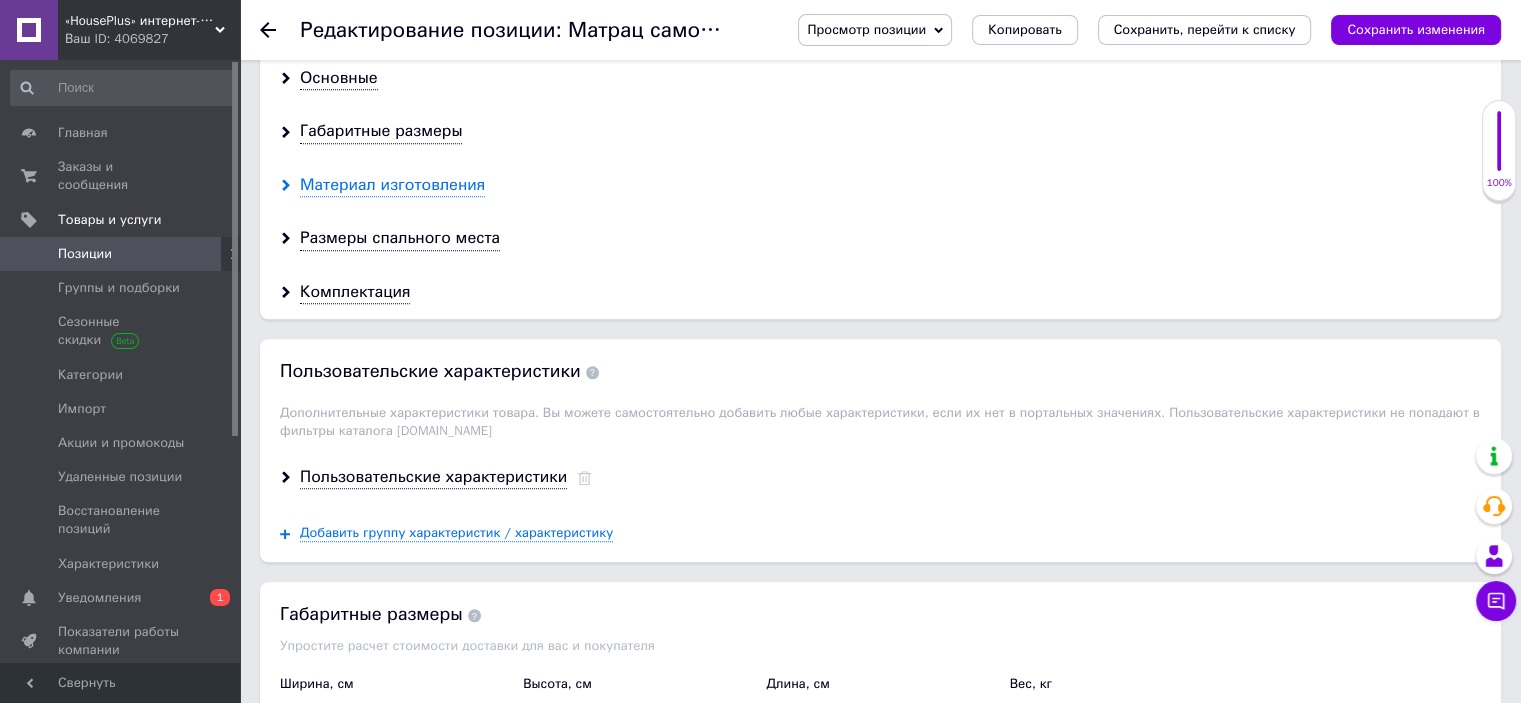 scroll, scrollTop: 2100, scrollLeft: 0, axis: vertical 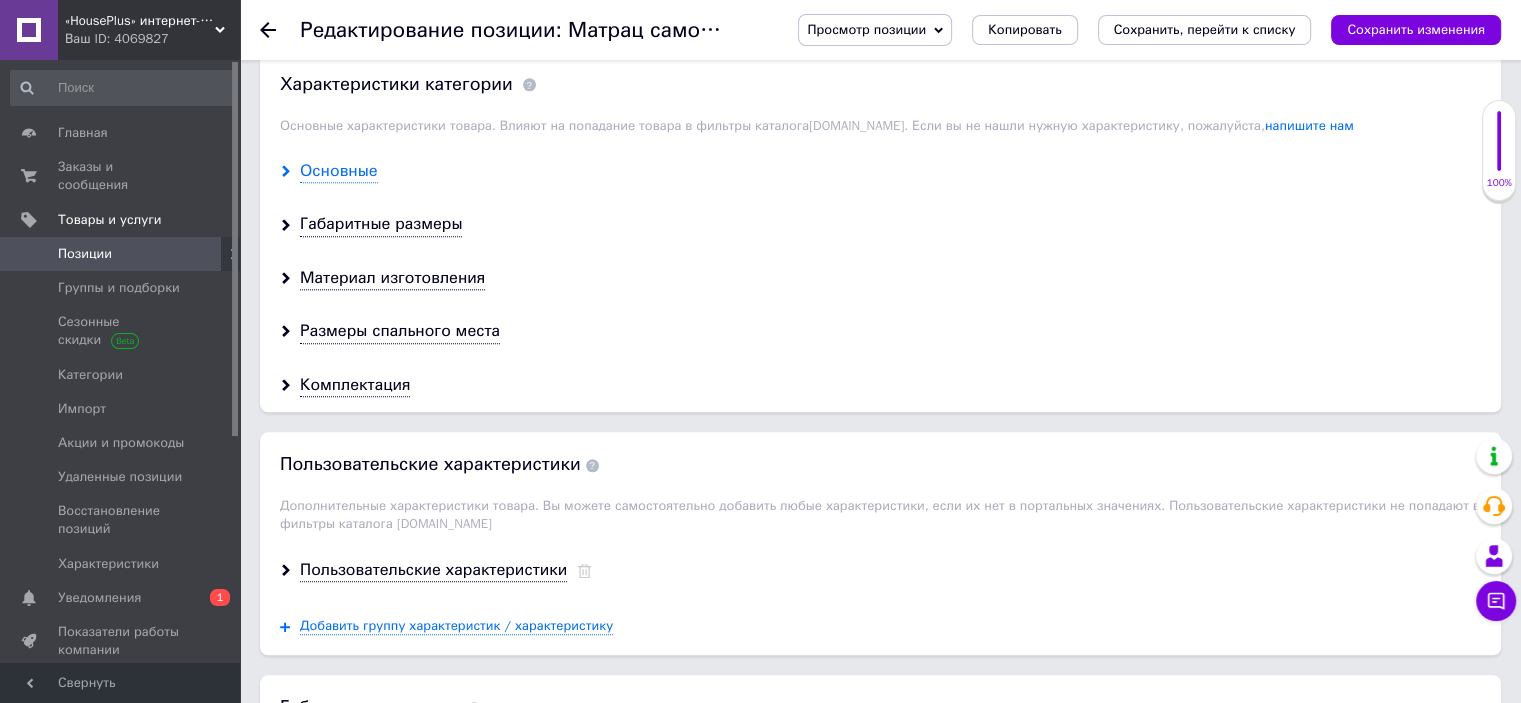 click on "Основные" at bounding box center [339, 171] 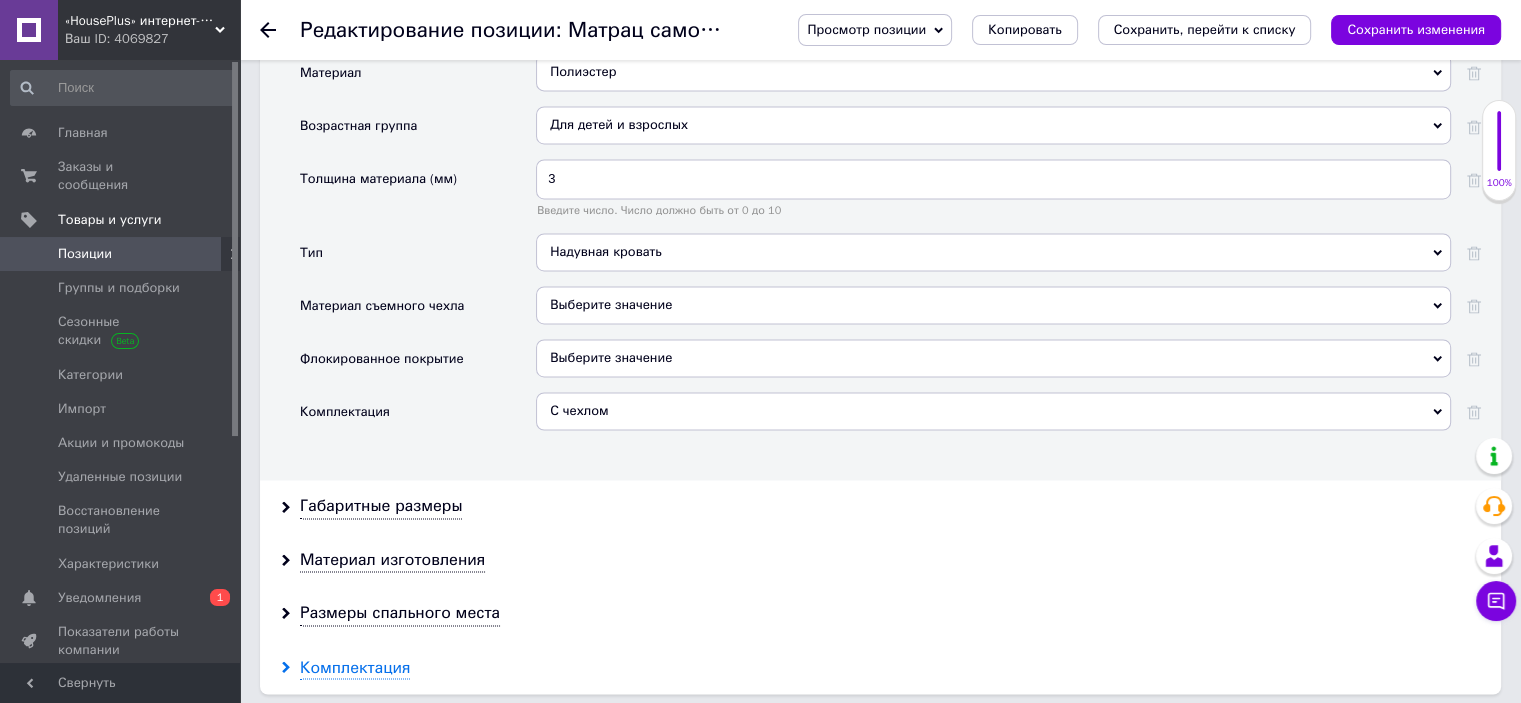 scroll, scrollTop: 3300, scrollLeft: 0, axis: vertical 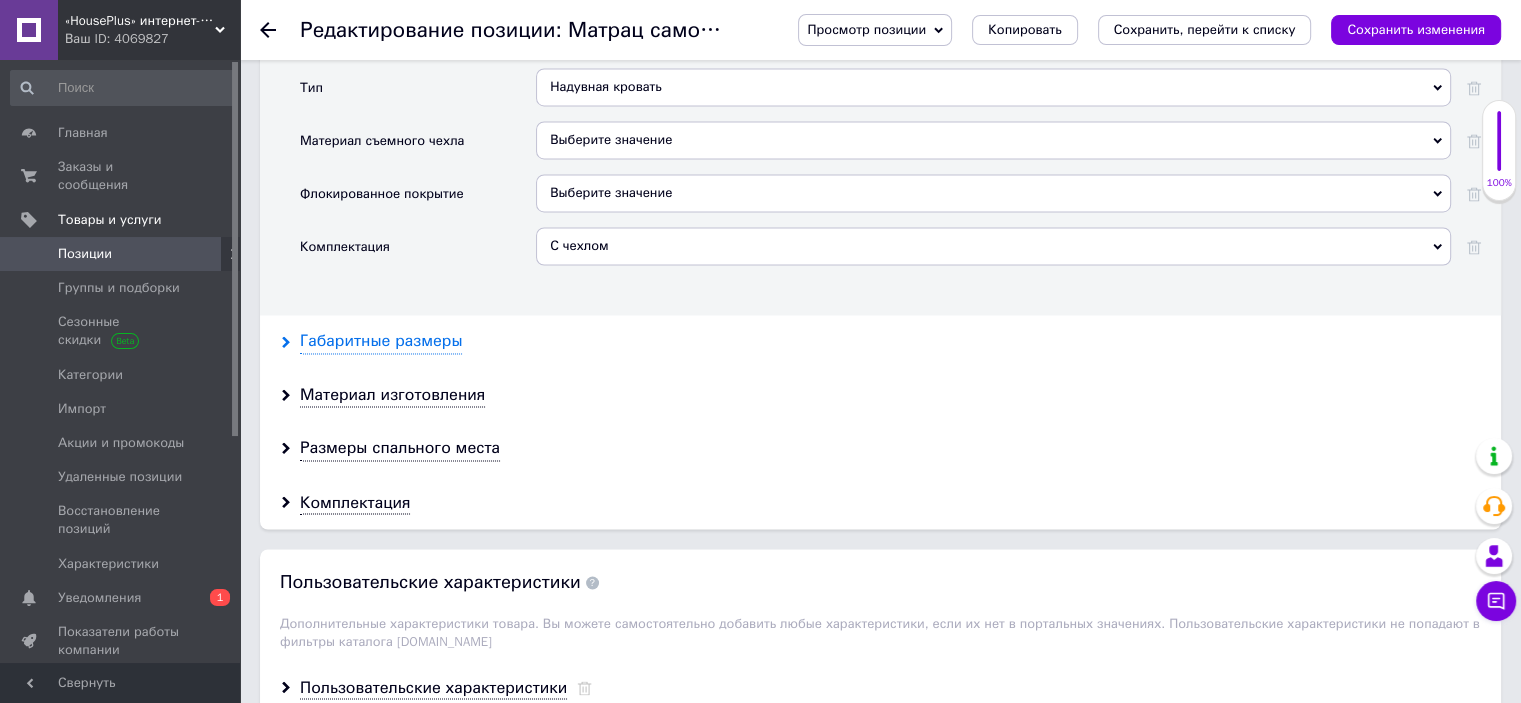 click on "Габаритные размеры" at bounding box center [381, 341] 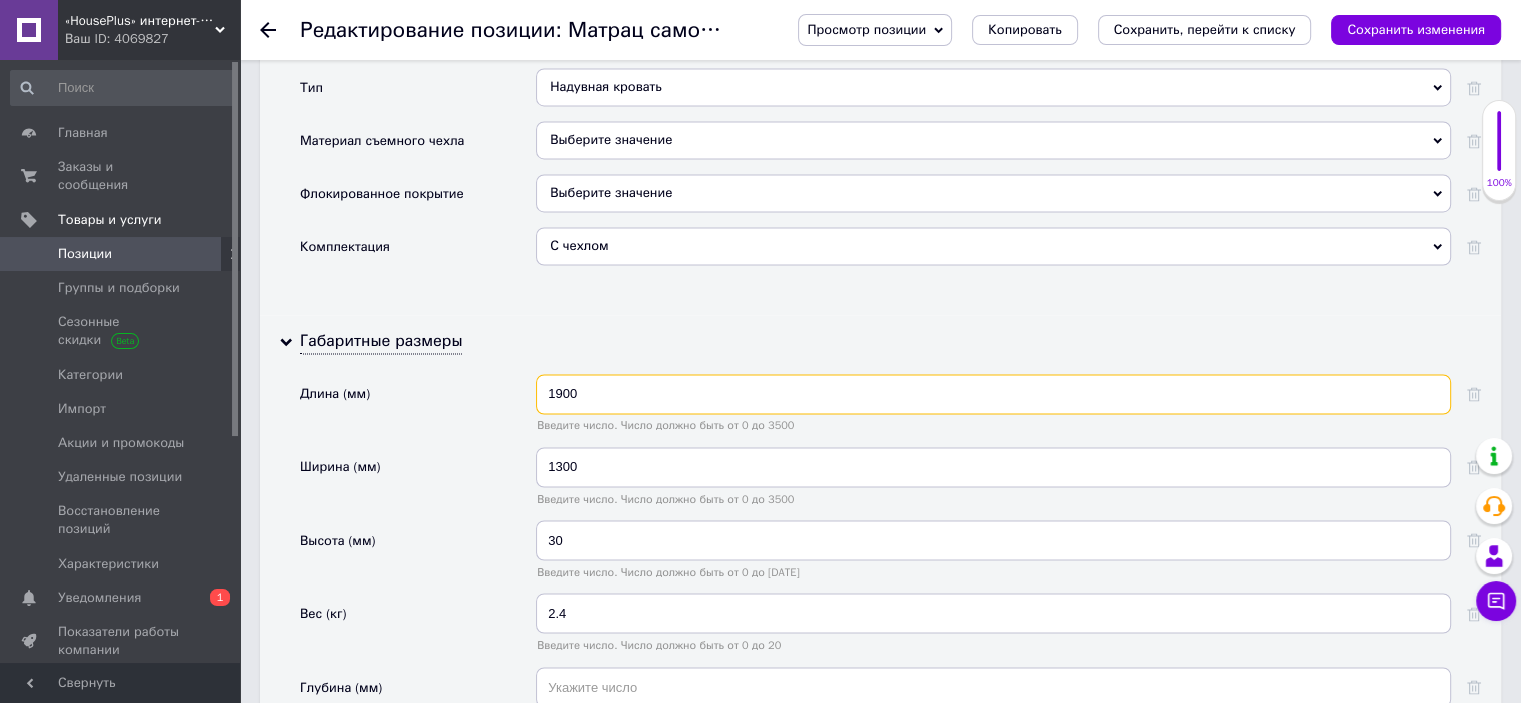 drag, startPoint x: 605, startPoint y: 388, endPoint x: 452, endPoint y: 353, distance: 156.95222 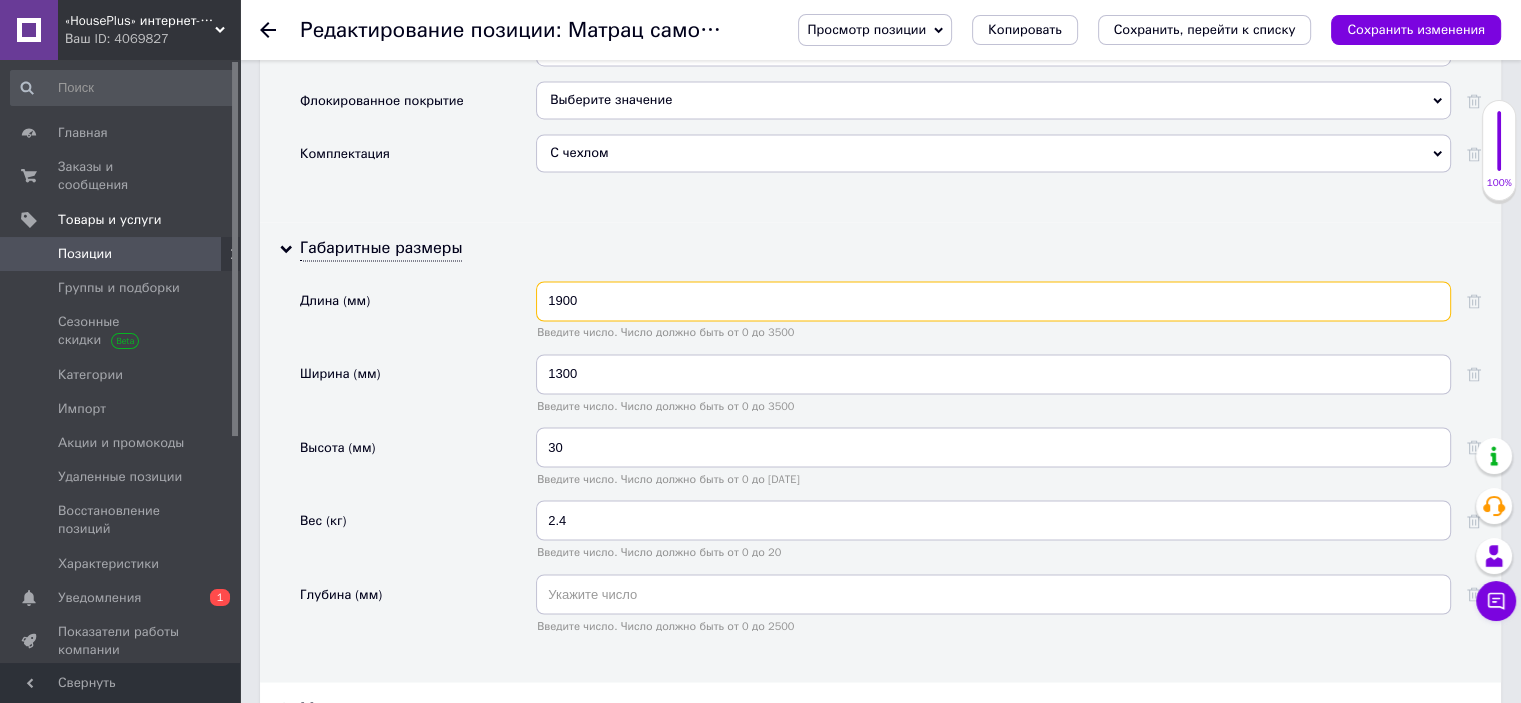 scroll, scrollTop: 3500, scrollLeft: 0, axis: vertical 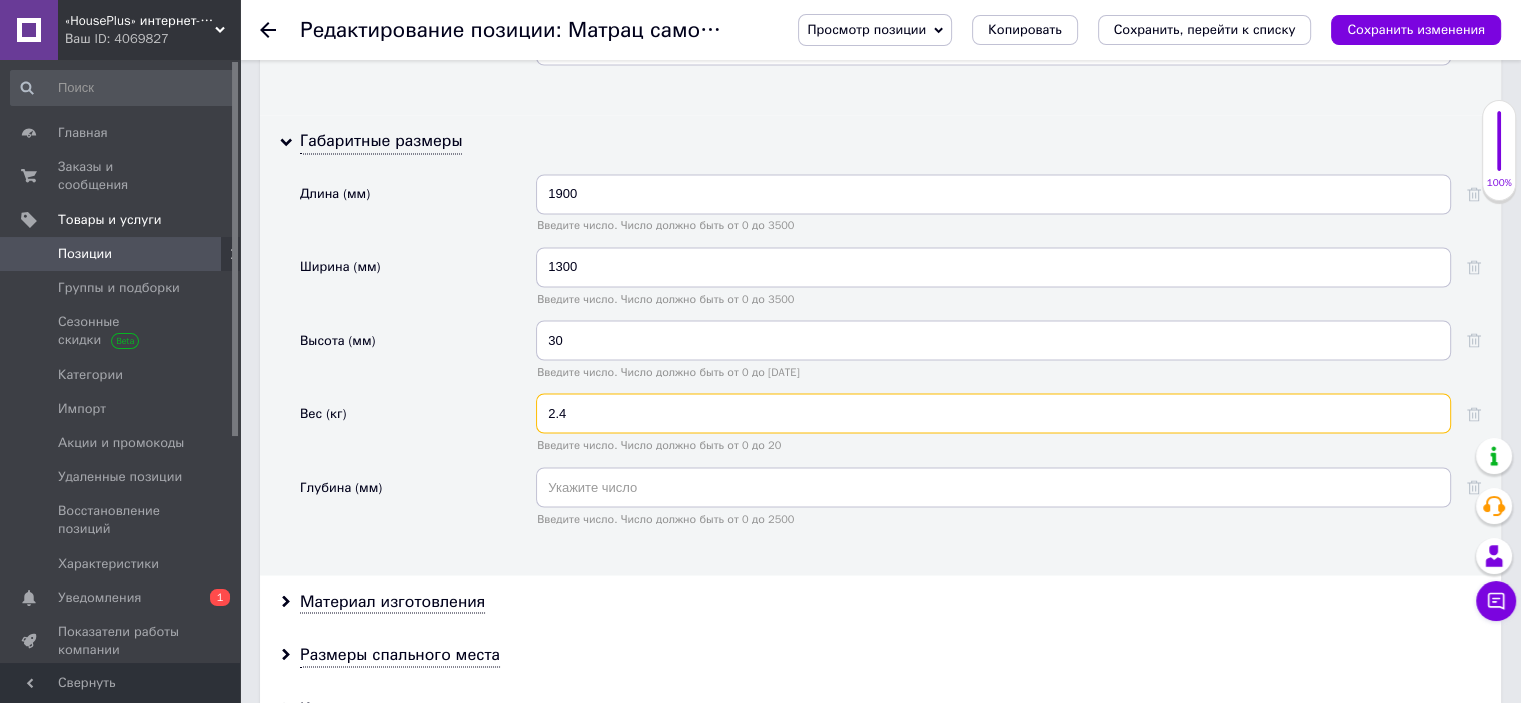 drag, startPoint x: 609, startPoint y: 388, endPoint x: 505, endPoint y: 393, distance: 104.120125 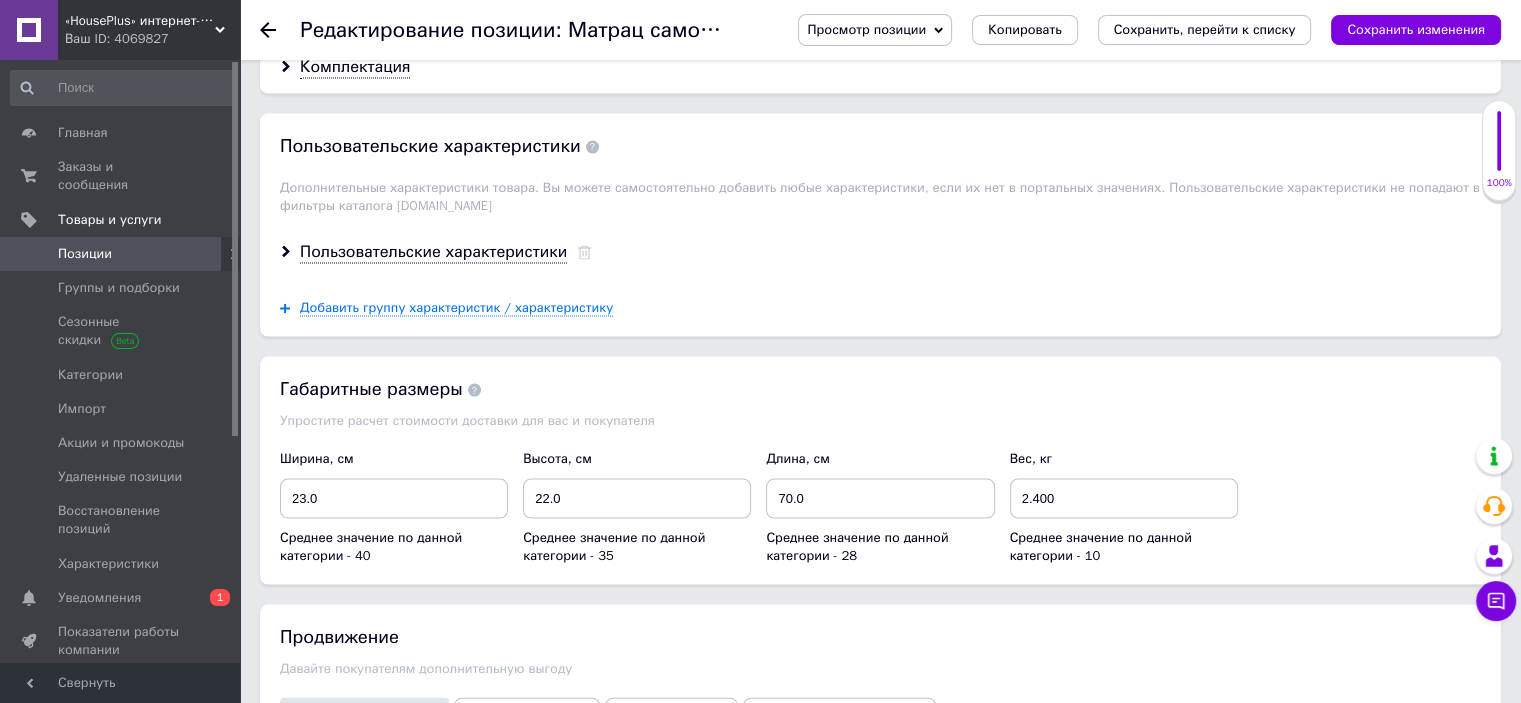 scroll, scrollTop: 4400, scrollLeft: 0, axis: vertical 